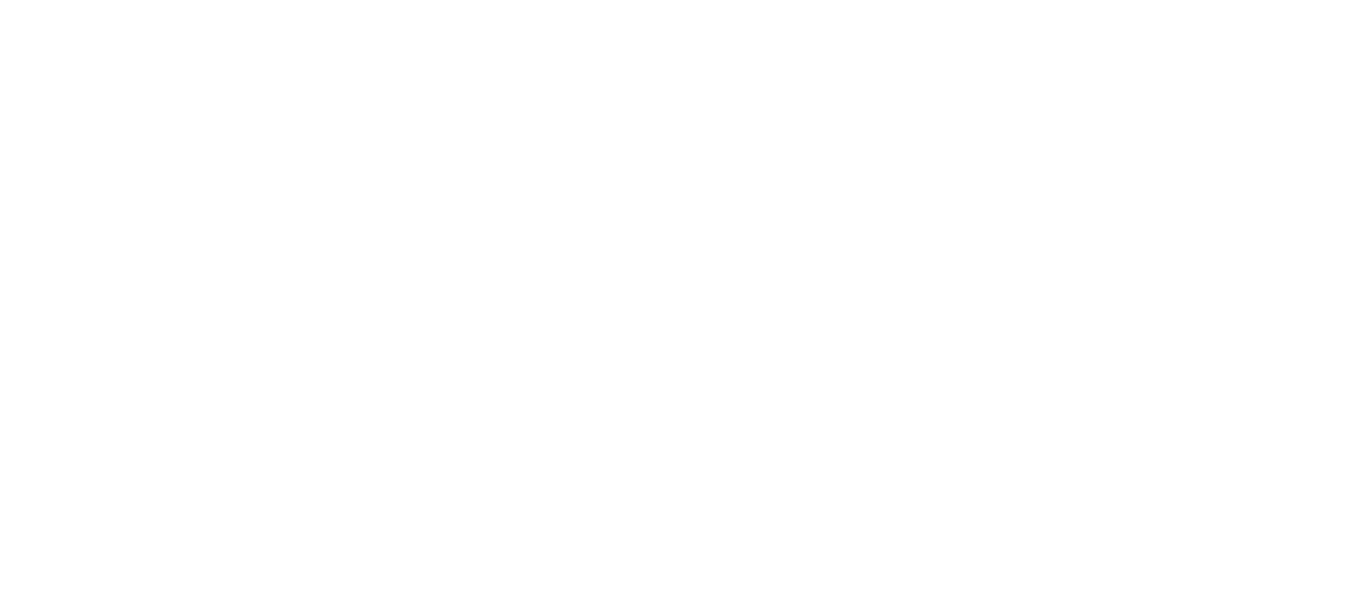 scroll, scrollTop: 0, scrollLeft: 0, axis: both 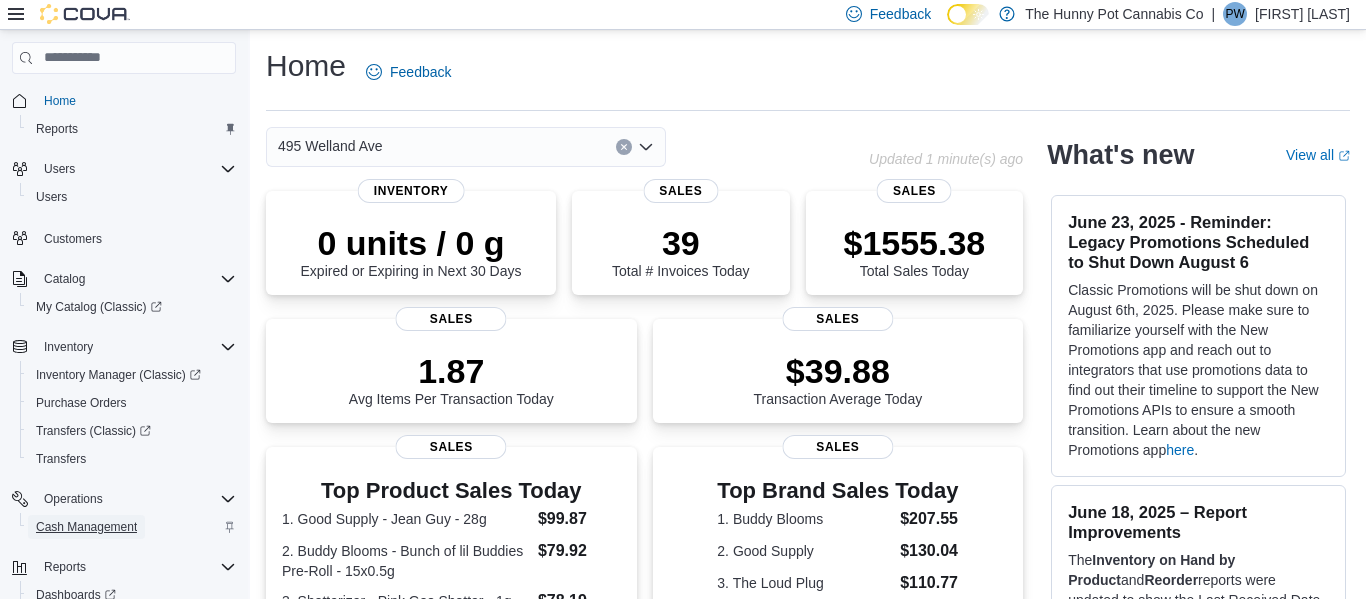 click on "Cash Management" at bounding box center [86, 527] 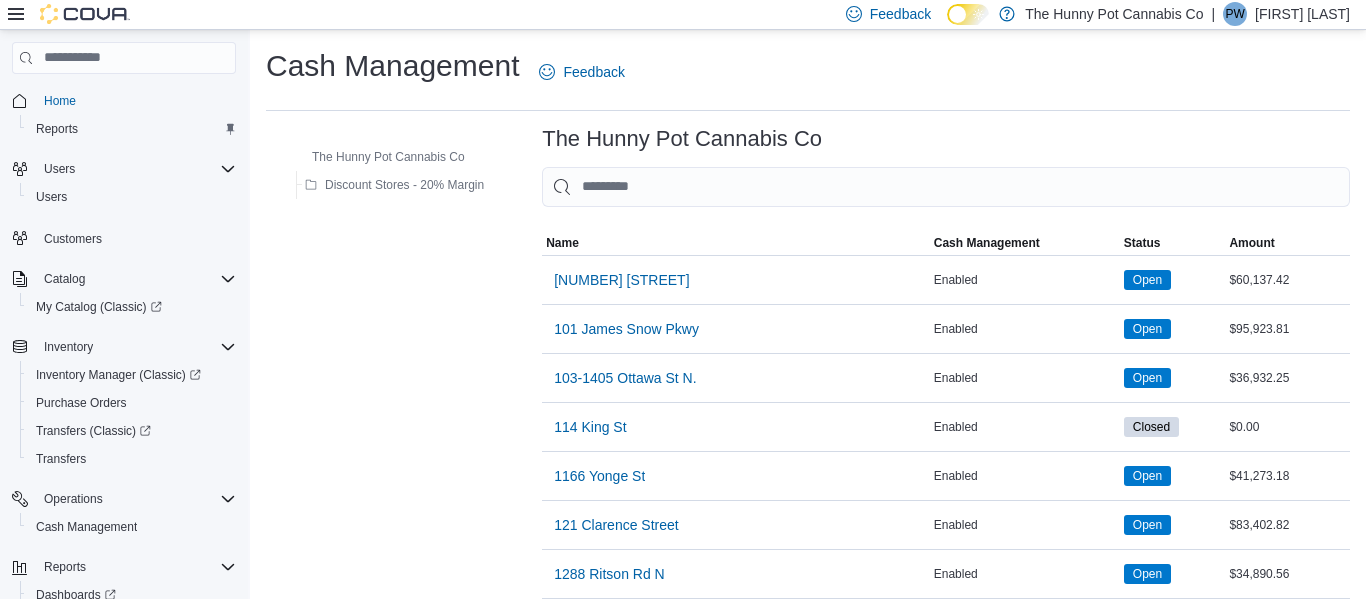 scroll, scrollTop: 1401, scrollLeft: 0, axis: vertical 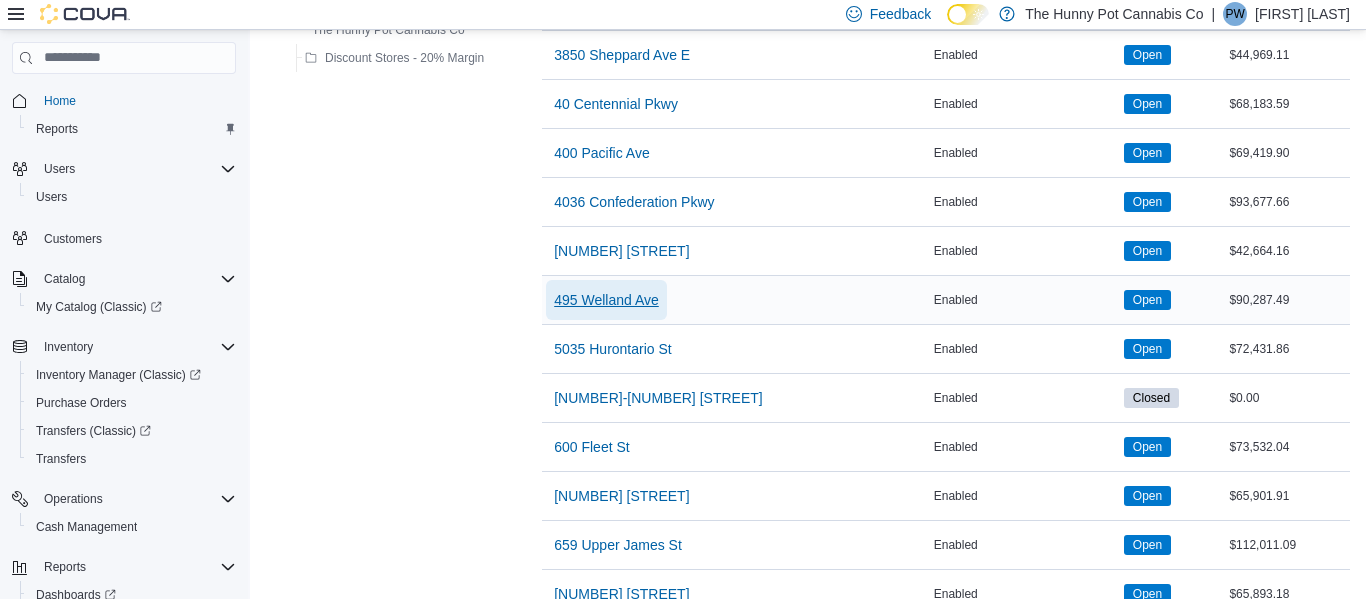 click on "495 Welland Ave" at bounding box center [606, 300] 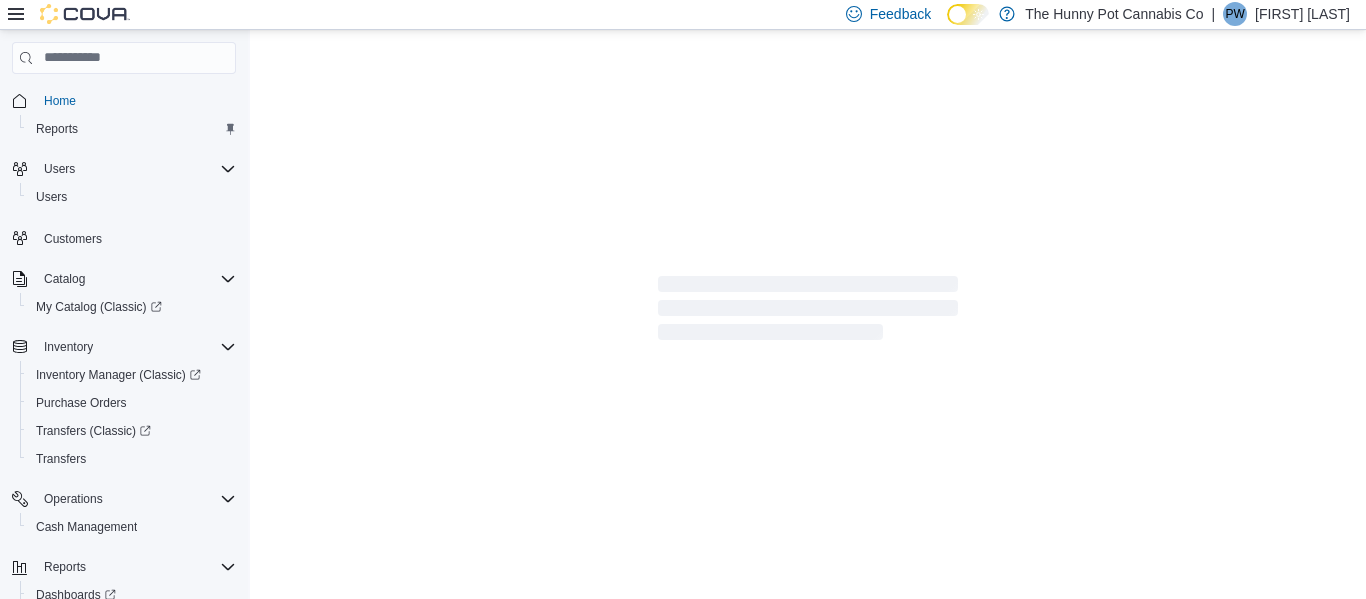 scroll, scrollTop: 0, scrollLeft: 0, axis: both 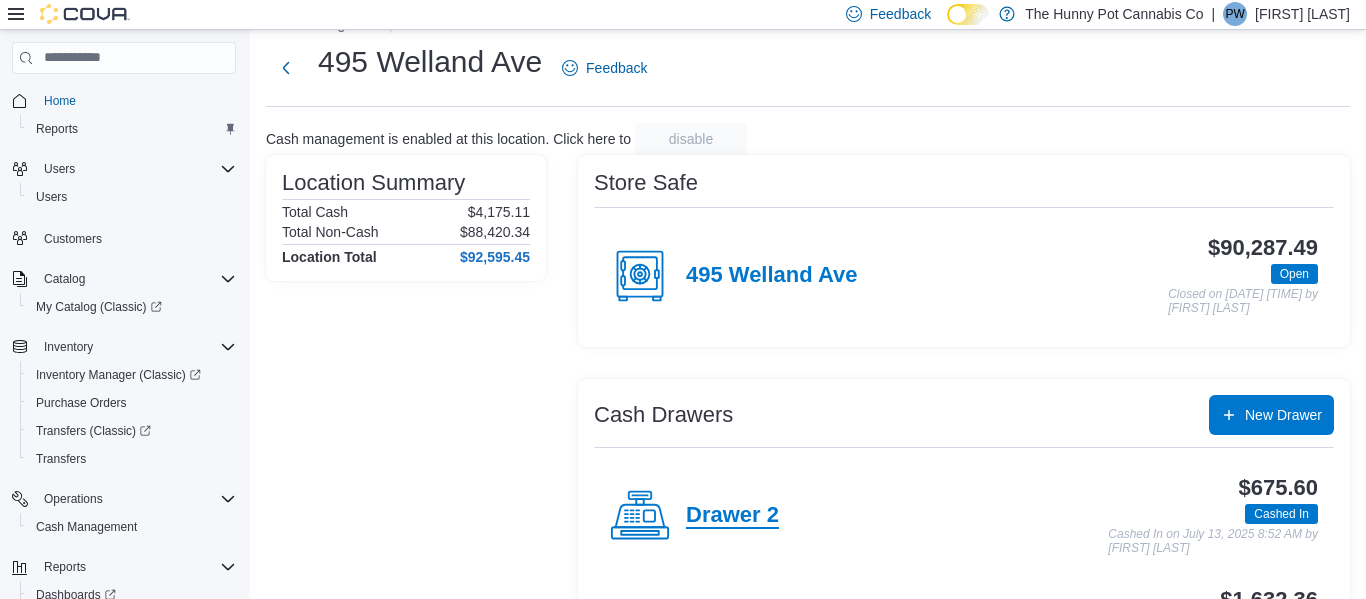 click on "Drawer 2" at bounding box center (732, 516) 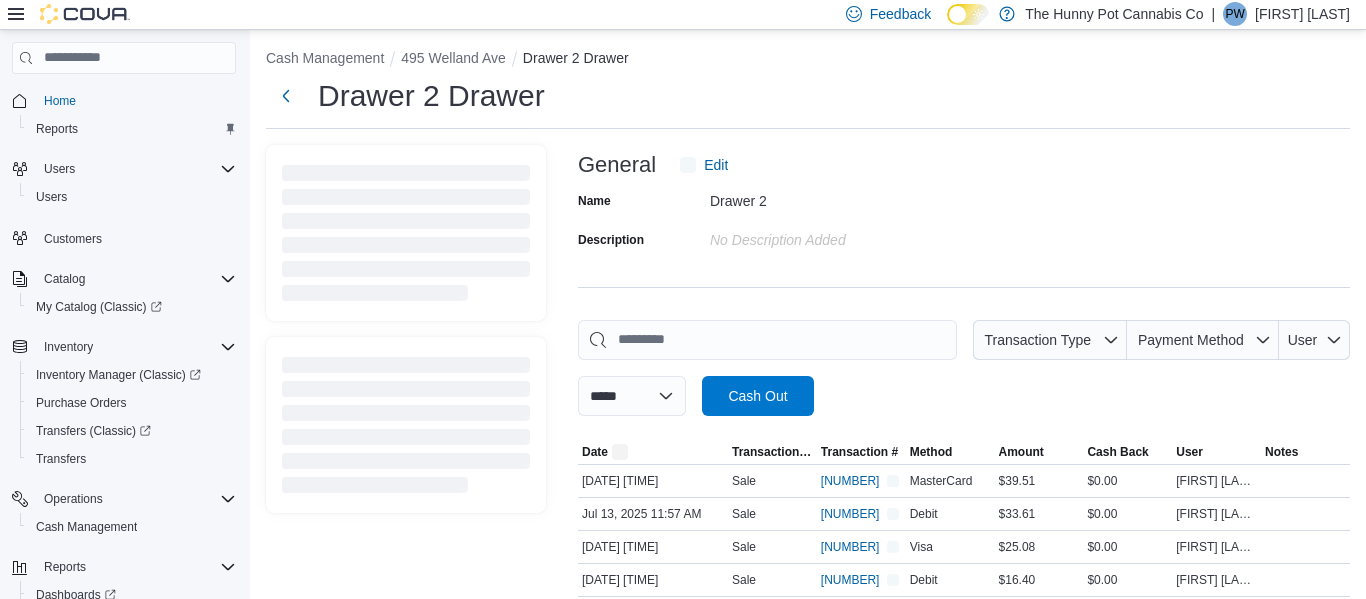 scroll, scrollTop: 0, scrollLeft: 0, axis: both 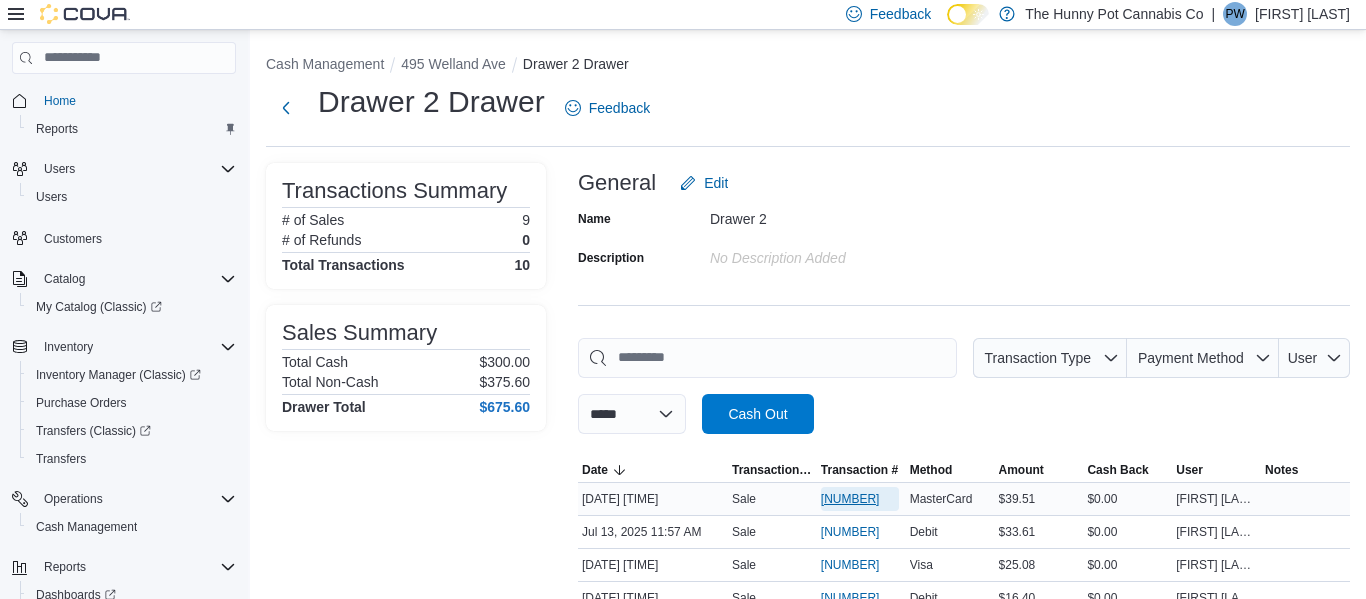 click on "[NUMBER]" at bounding box center (850, 499) 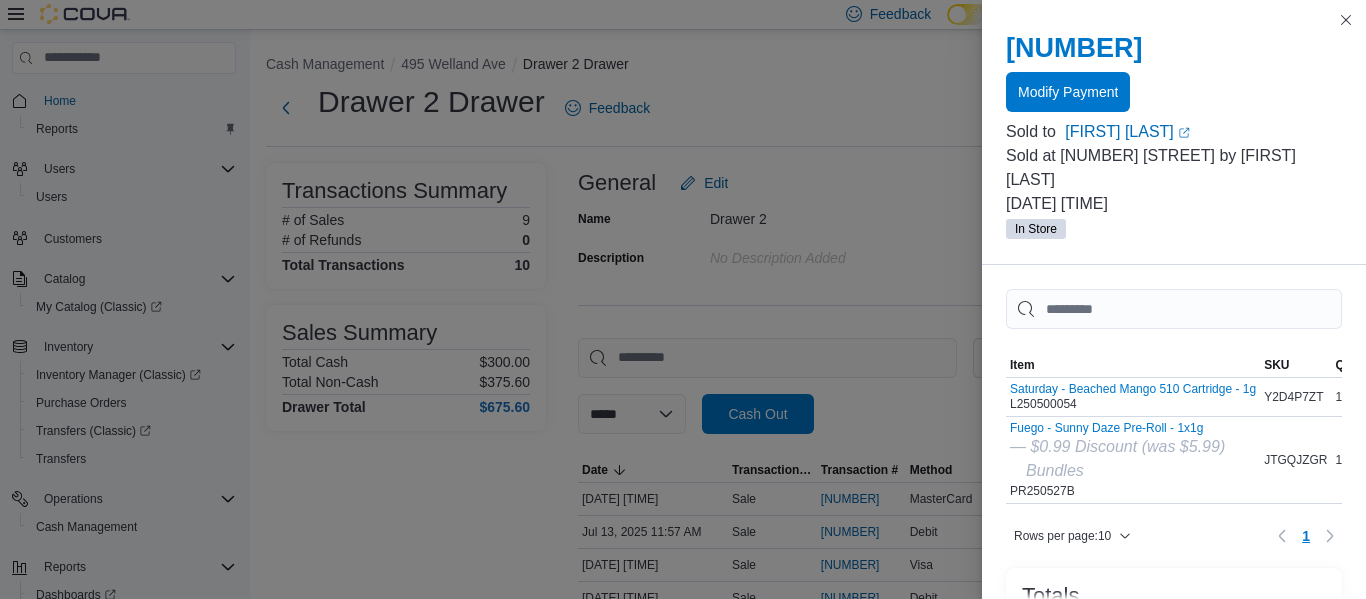 click on "[NUMBER] Modify Payment" at bounding box center (1174, 72) 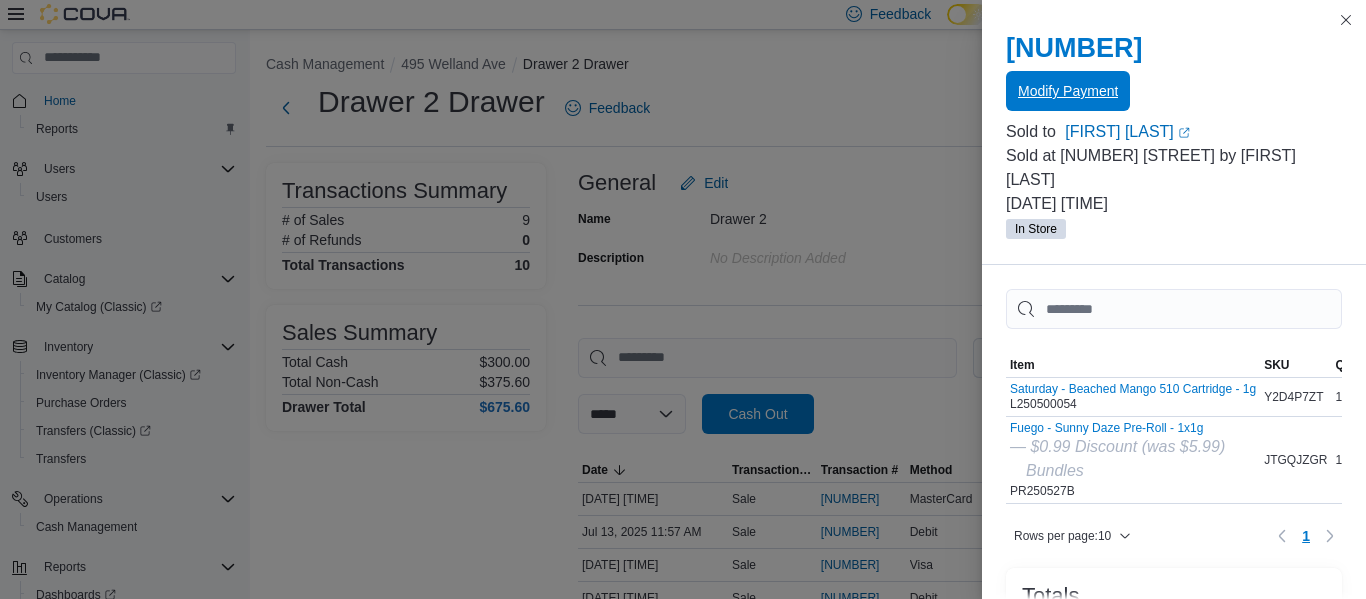 click on "Modify Payment" at bounding box center [1068, 91] 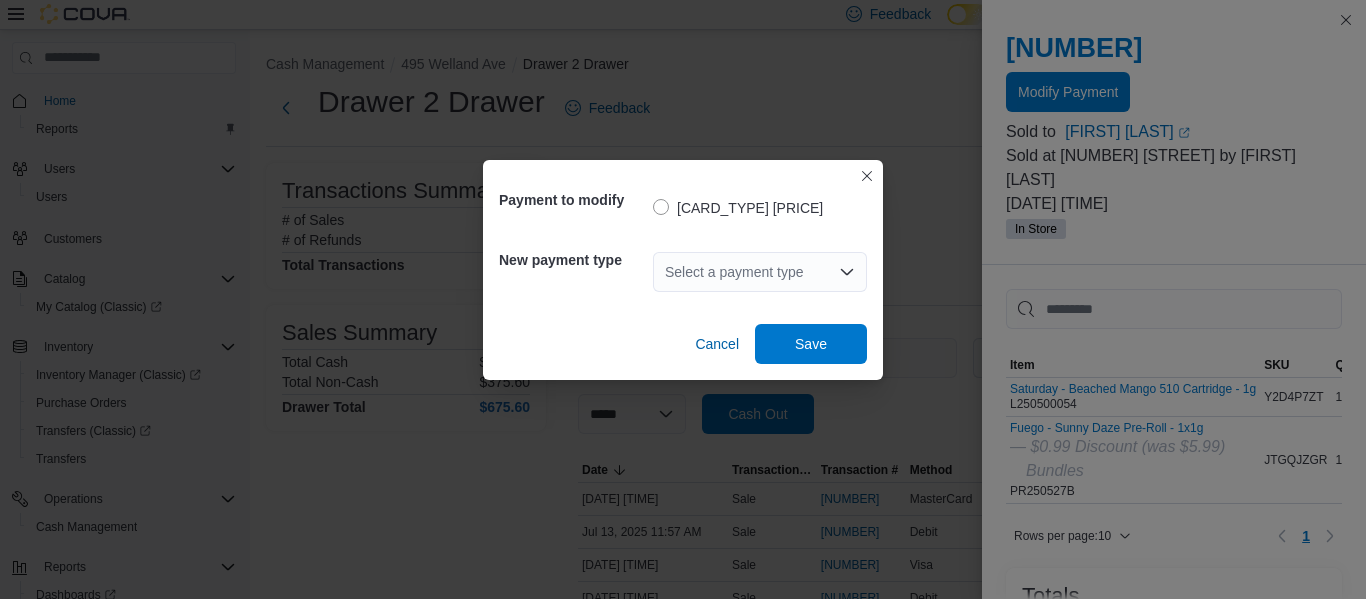 click on "Select a payment type" at bounding box center [760, 272] 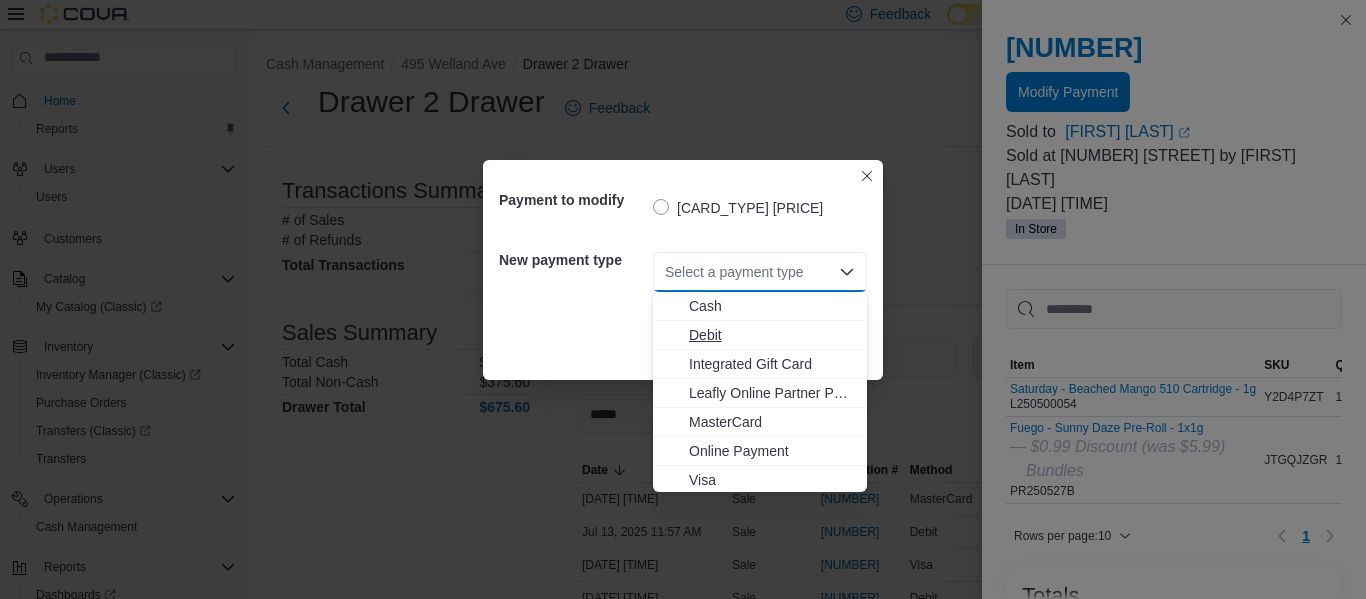 click on "Debit" at bounding box center [772, 335] 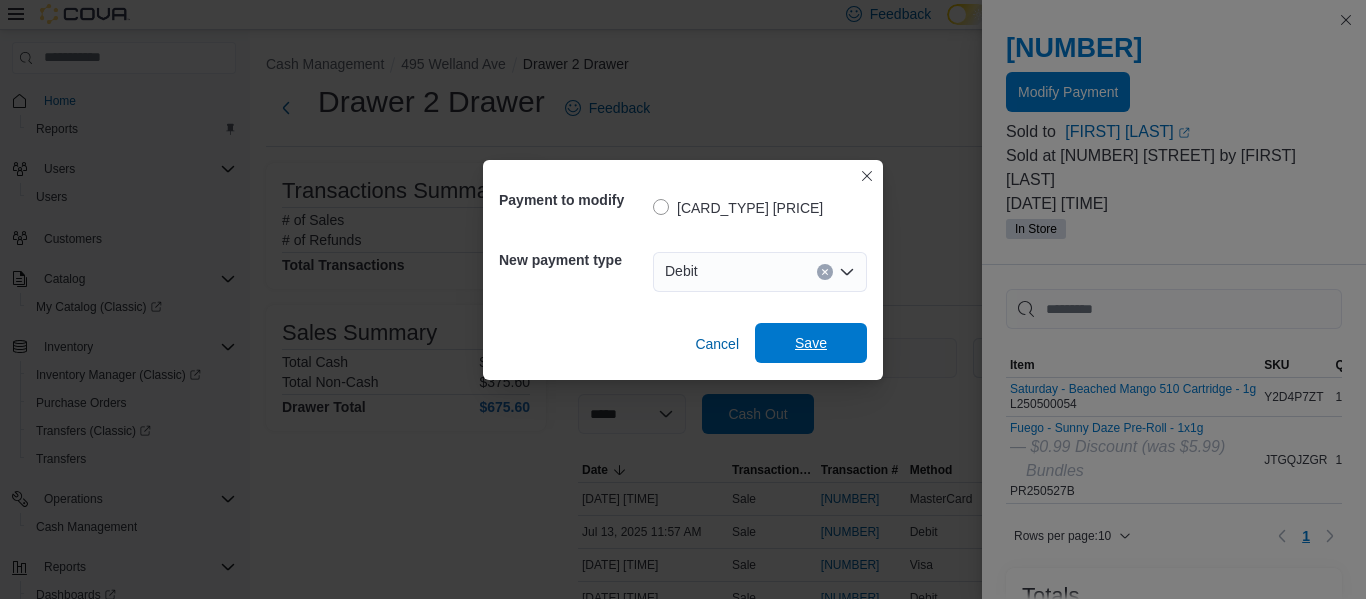 click on "Save" at bounding box center [811, 343] 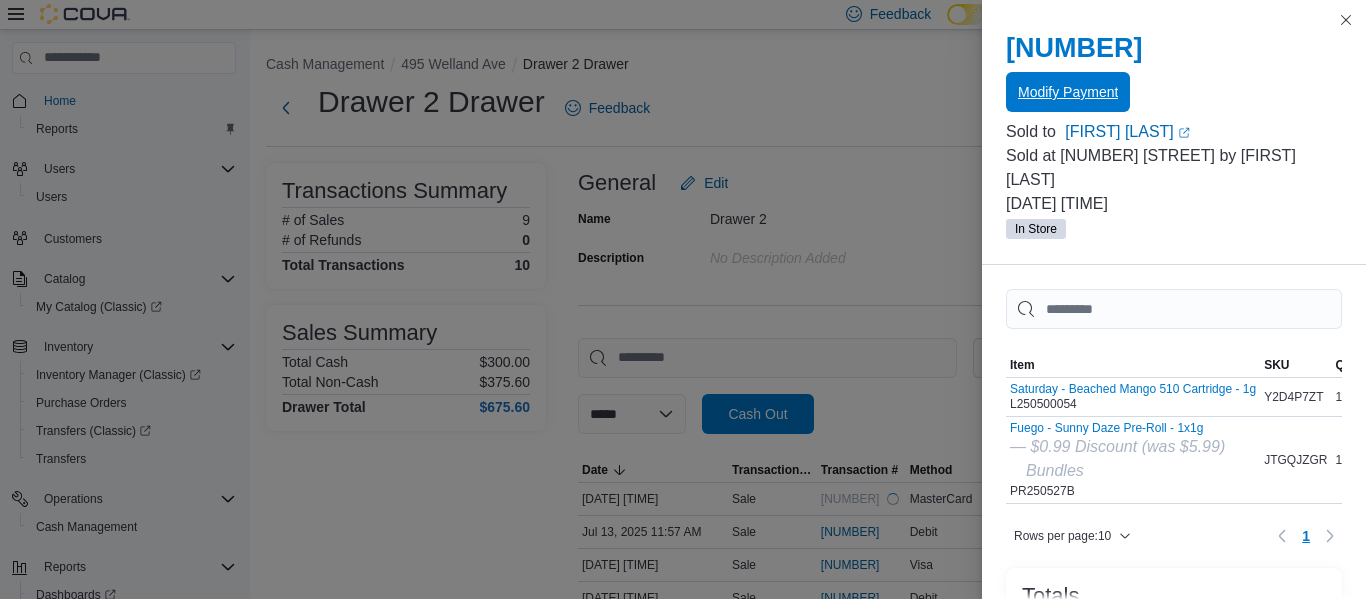 scroll, scrollTop: 0, scrollLeft: 0, axis: both 